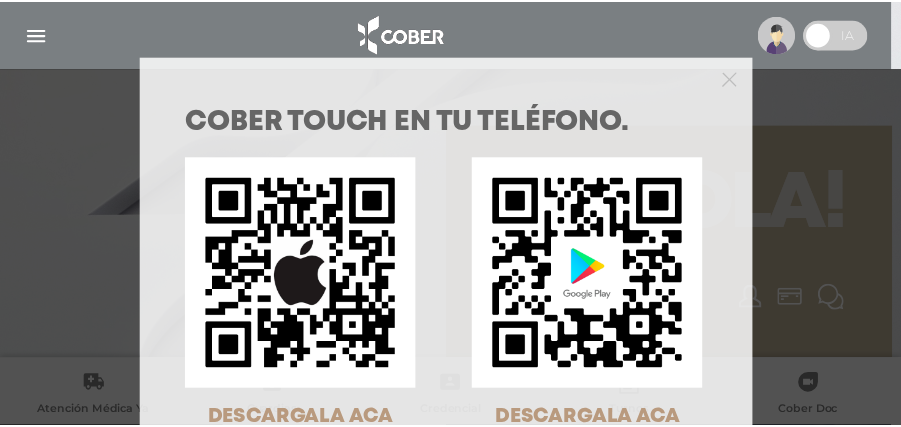 scroll, scrollTop: 0, scrollLeft: 0, axis: both 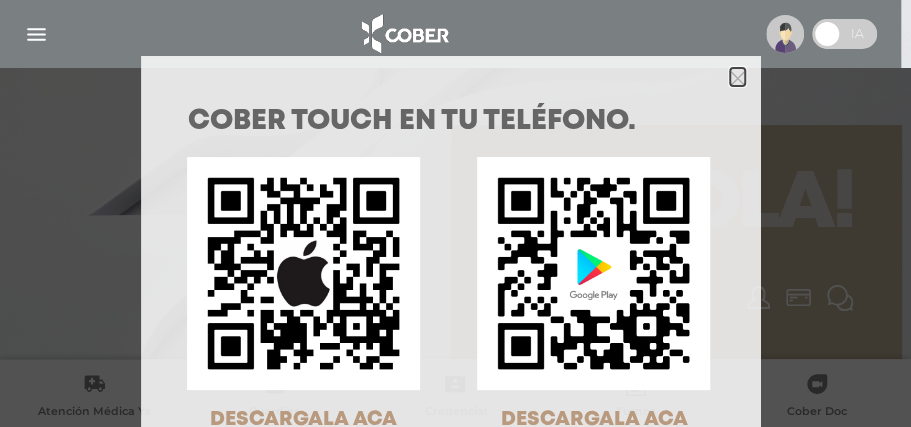 click 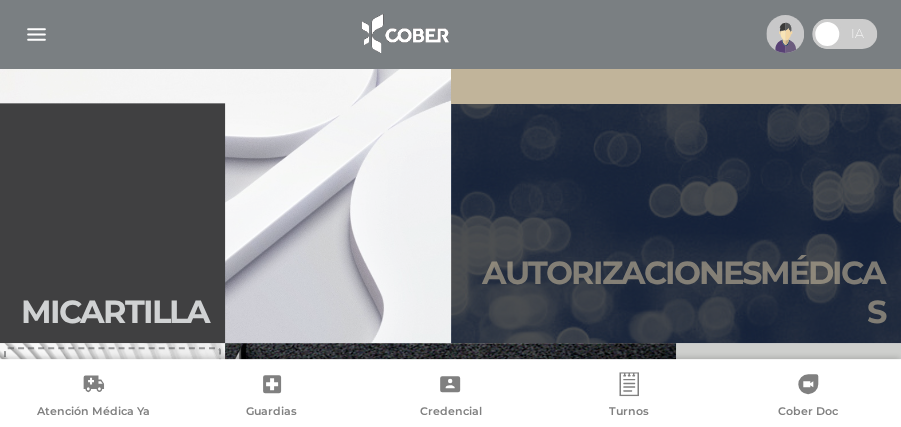 scroll, scrollTop: 266, scrollLeft: 0, axis: vertical 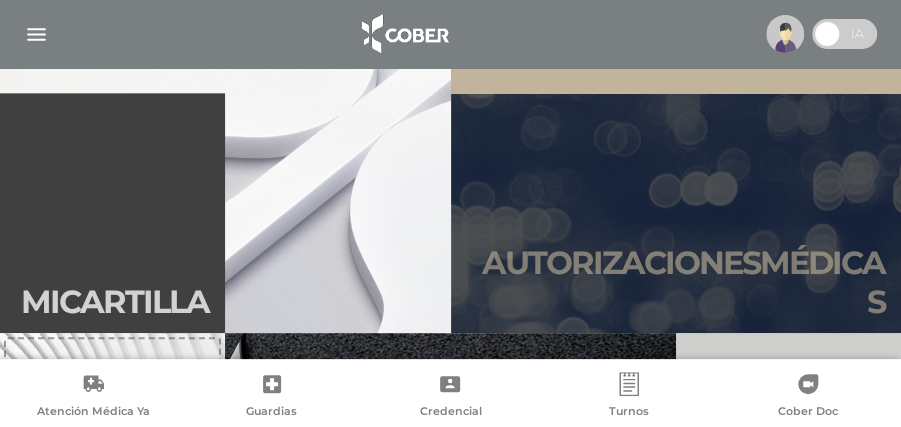 click on "Autori zaciones  médicas" at bounding box center [676, 282] 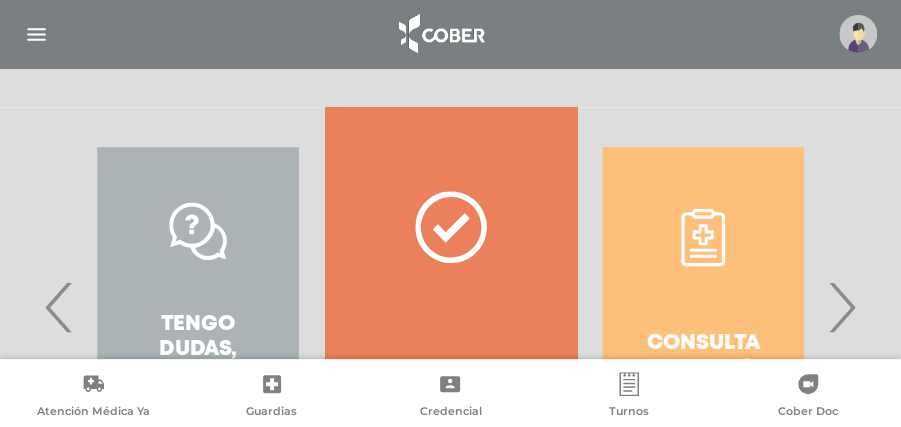scroll, scrollTop: 400, scrollLeft: 0, axis: vertical 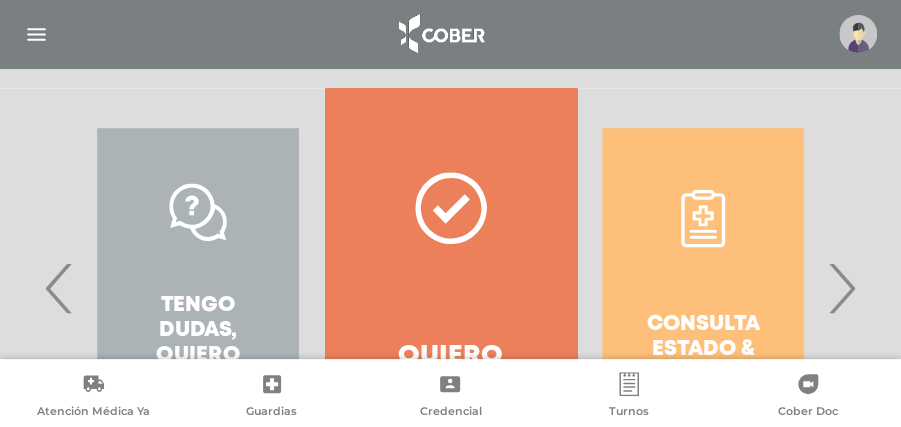 click on "Consulta estado & historial" at bounding box center (703, 288) 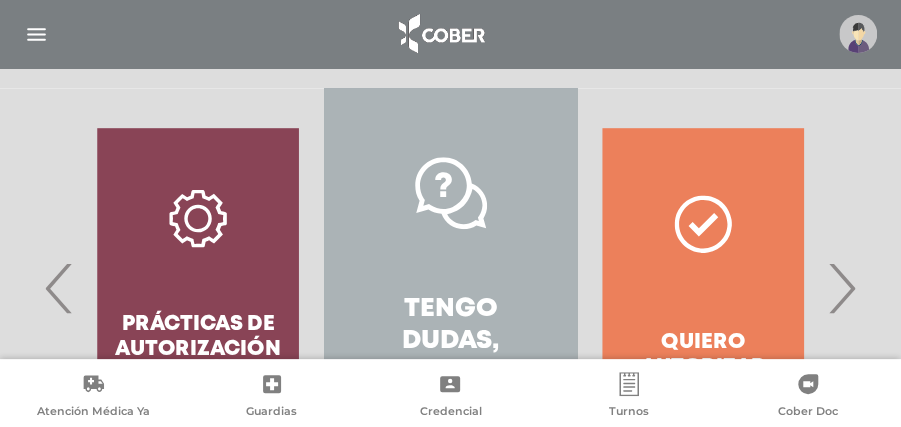 click on "›" at bounding box center [841, 288] 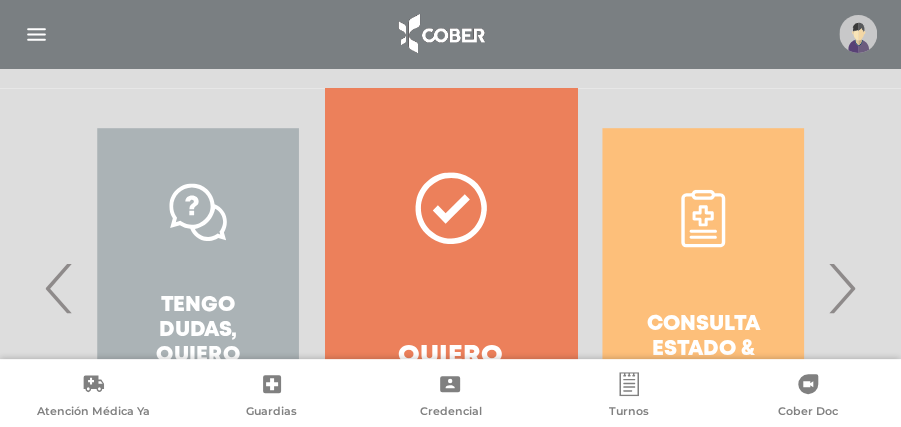 click on "‹" at bounding box center [59, 288] 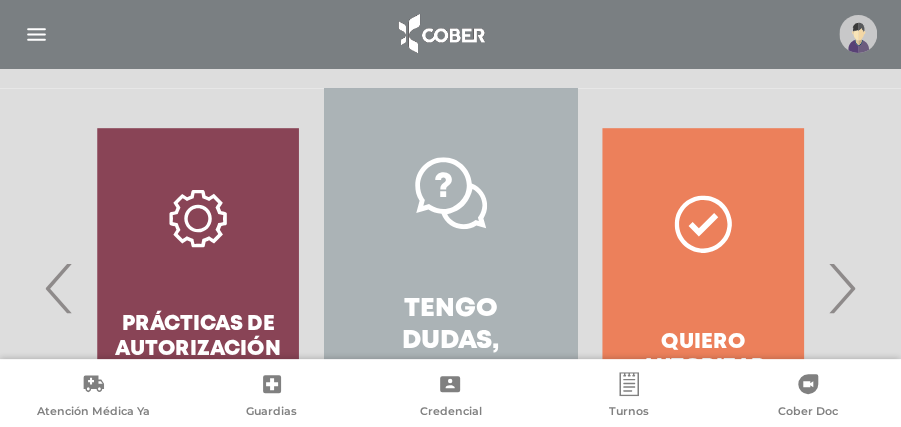 click on "›" at bounding box center (841, 288) 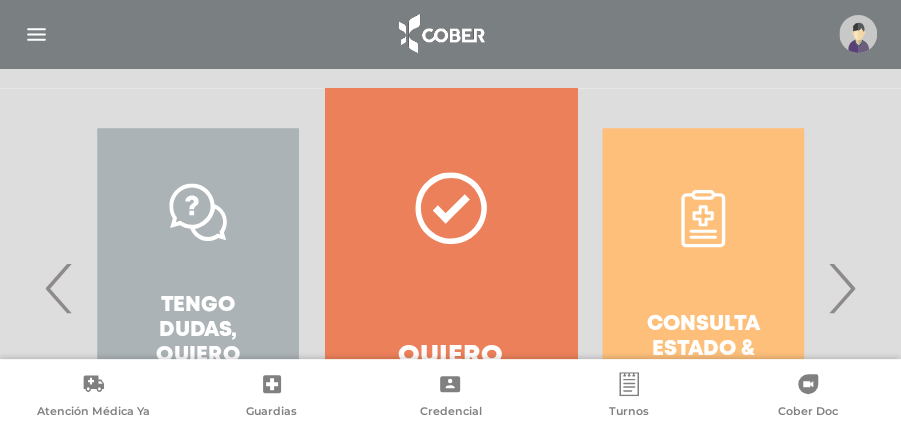 click on "›" at bounding box center [841, 288] 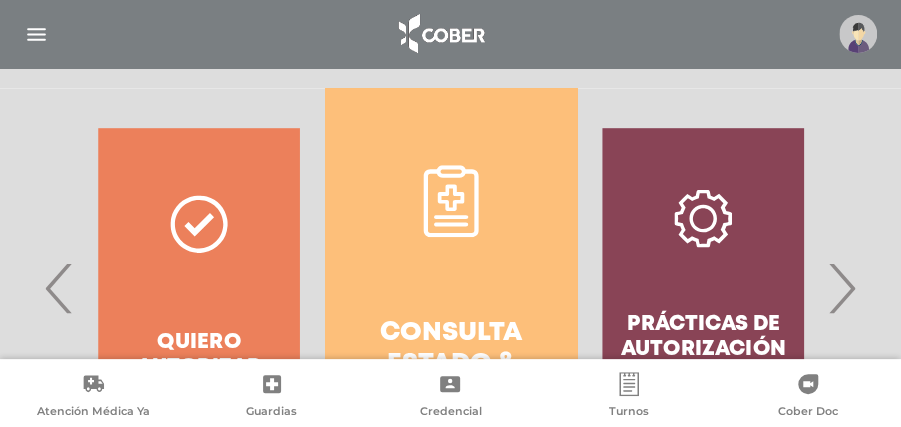 click on "Consulta estado & historial" at bounding box center [451, 288] 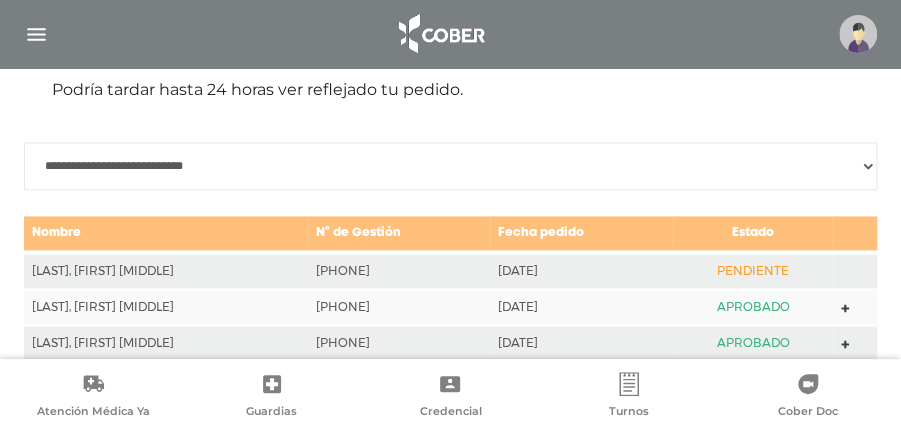 scroll, scrollTop: 954, scrollLeft: 0, axis: vertical 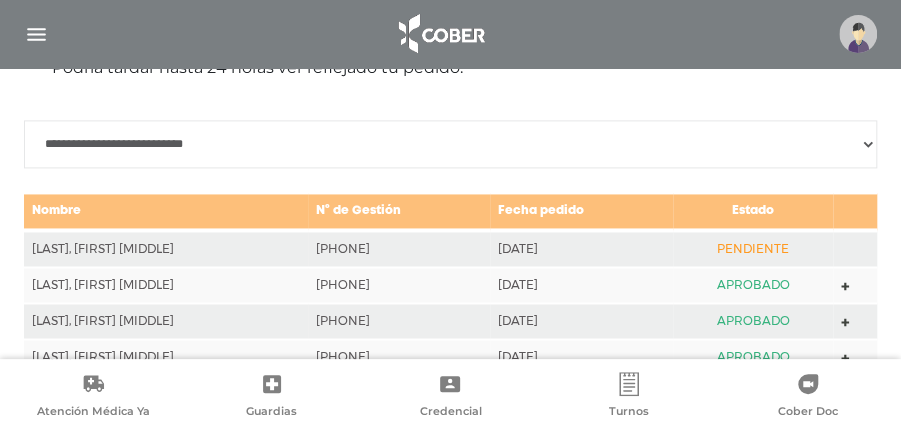 click at bounding box center [855, 285] 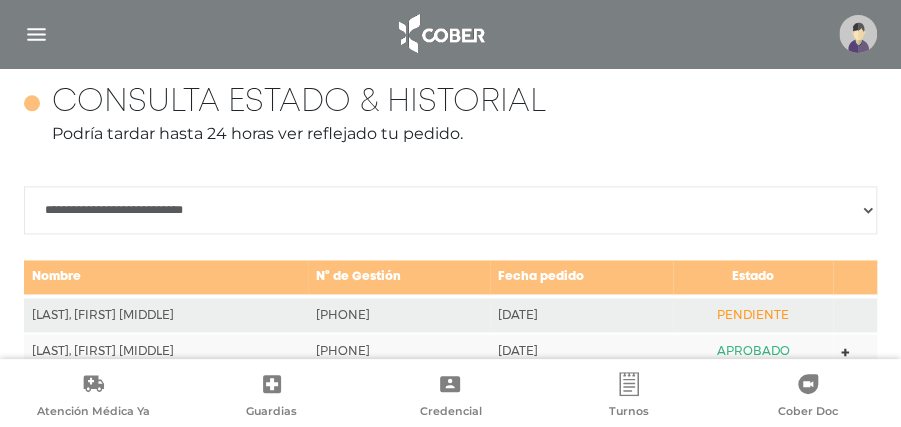 scroll, scrollTop: 821, scrollLeft: 0, axis: vertical 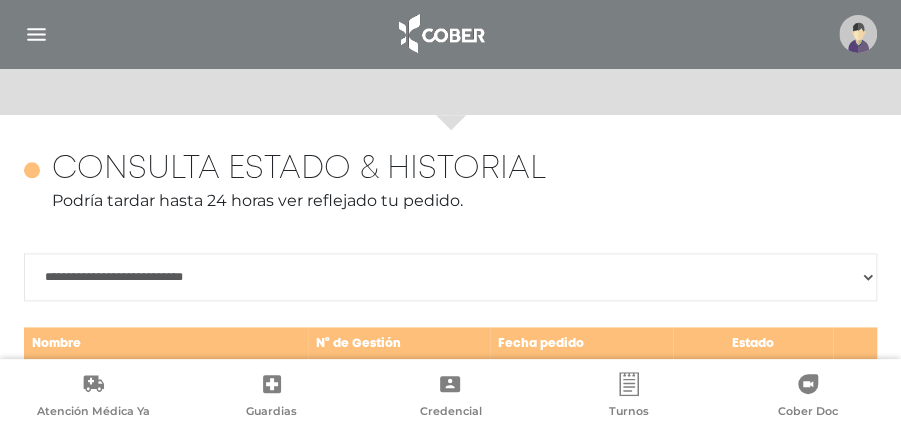 click at bounding box center [36, 34] 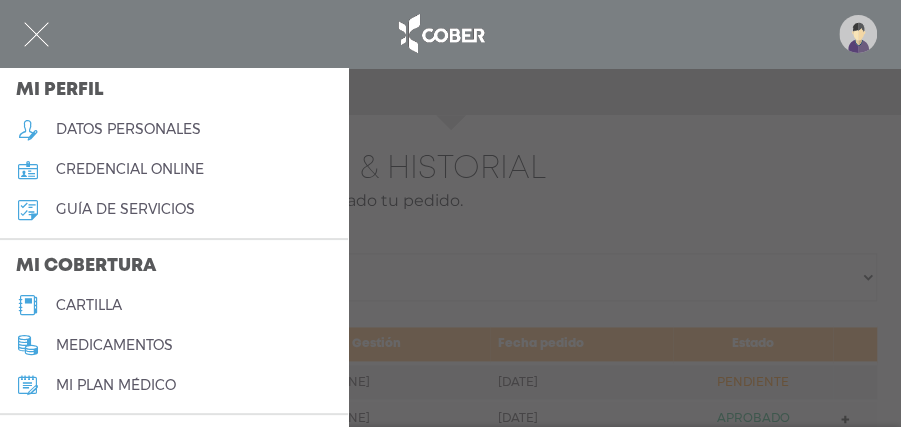 scroll, scrollTop: 0, scrollLeft: 0, axis: both 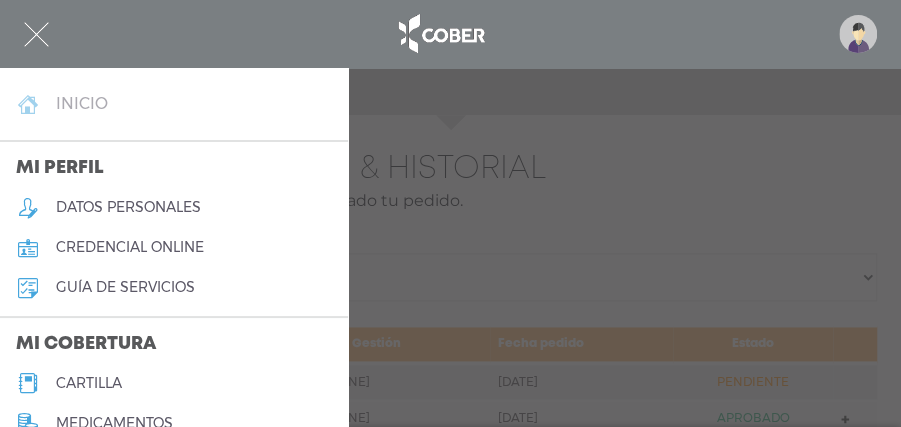 click on "inicio" at bounding box center [174, 104] 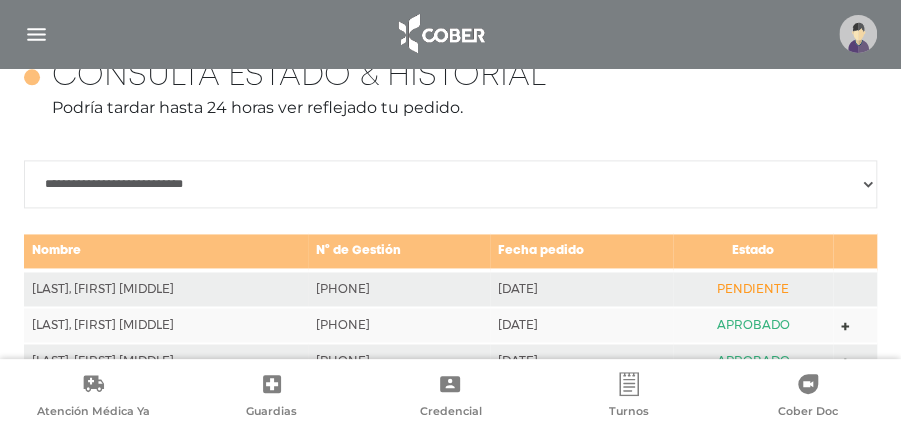 scroll, scrollTop: 888, scrollLeft: 0, axis: vertical 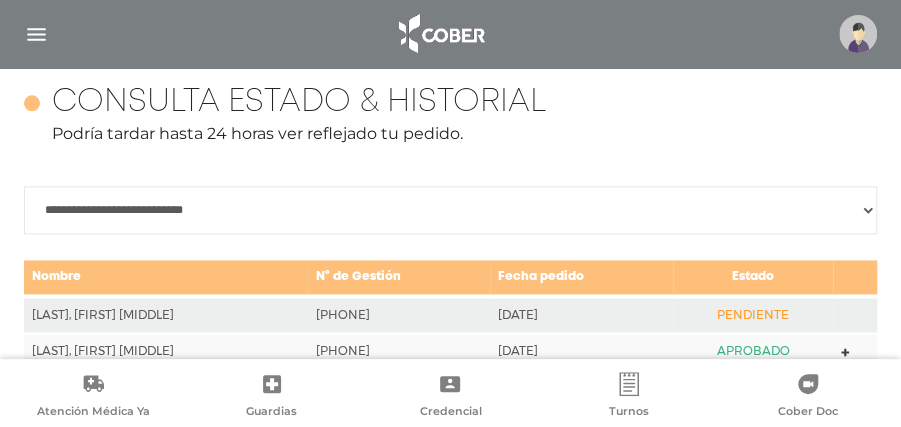 click on "**********" at bounding box center [450, 210] 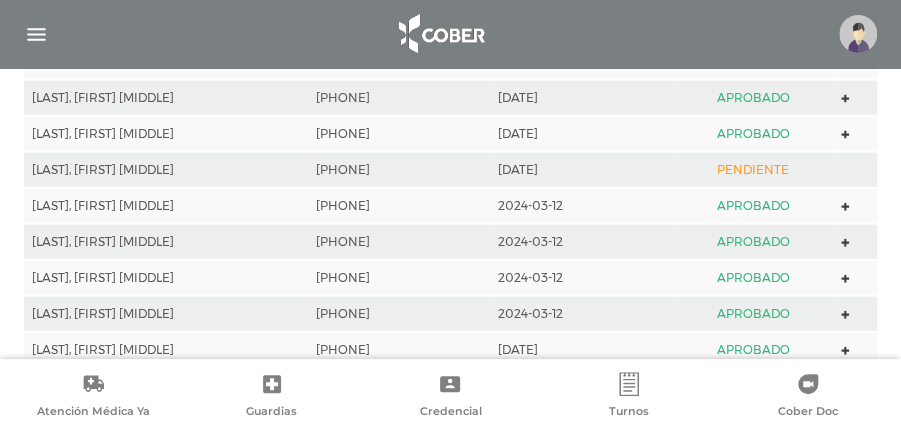 scroll, scrollTop: 1554, scrollLeft: 0, axis: vertical 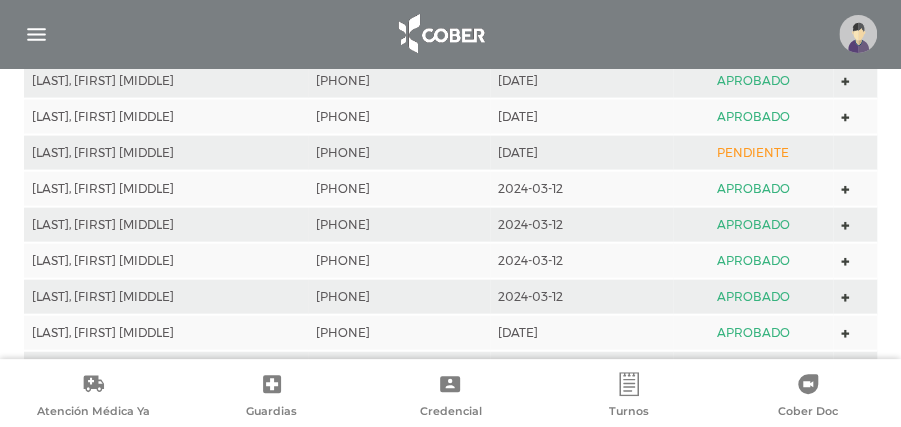 click on "PENDIENTE" at bounding box center (753, 153) 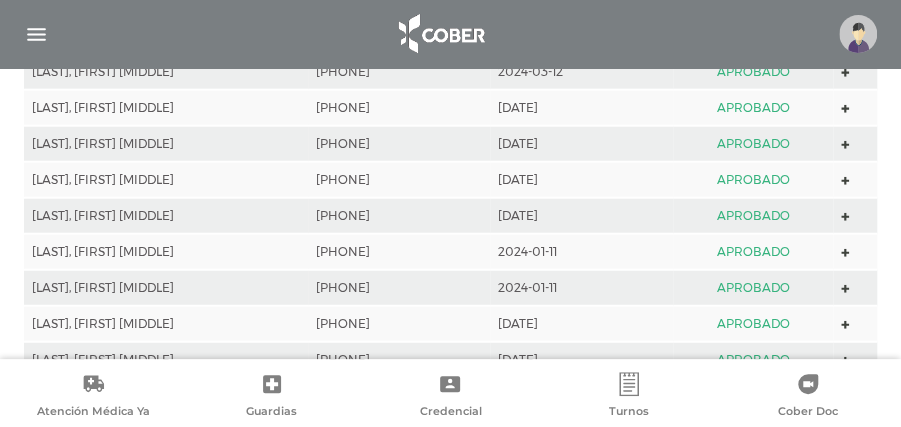 scroll, scrollTop: 2021, scrollLeft: 0, axis: vertical 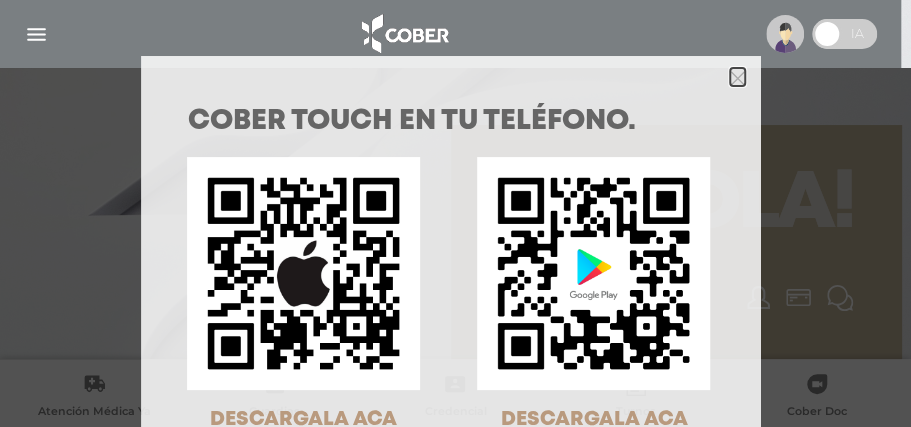 click 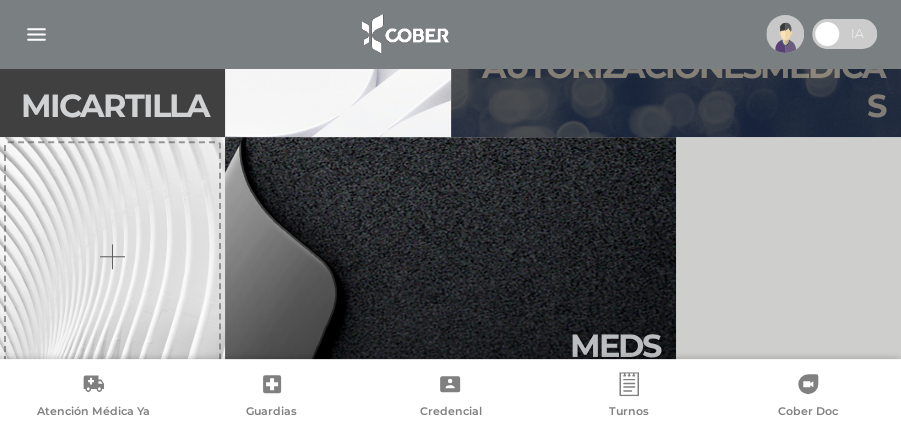 scroll, scrollTop: 466, scrollLeft: 0, axis: vertical 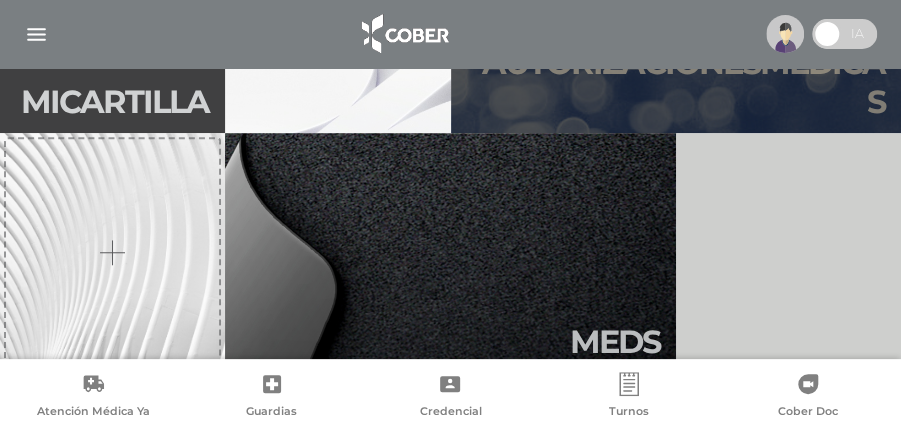 click on "Autori zaciones  médicas" at bounding box center (676, 82) 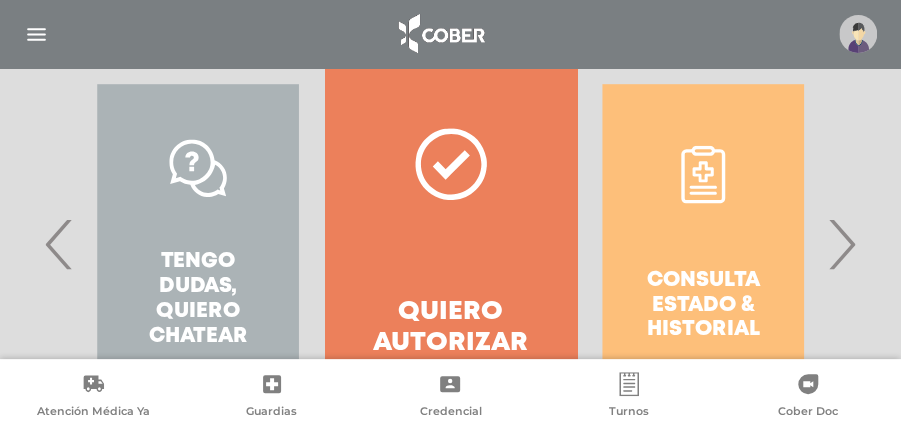 scroll, scrollTop: 466, scrollLeft: 0, axis: vertical 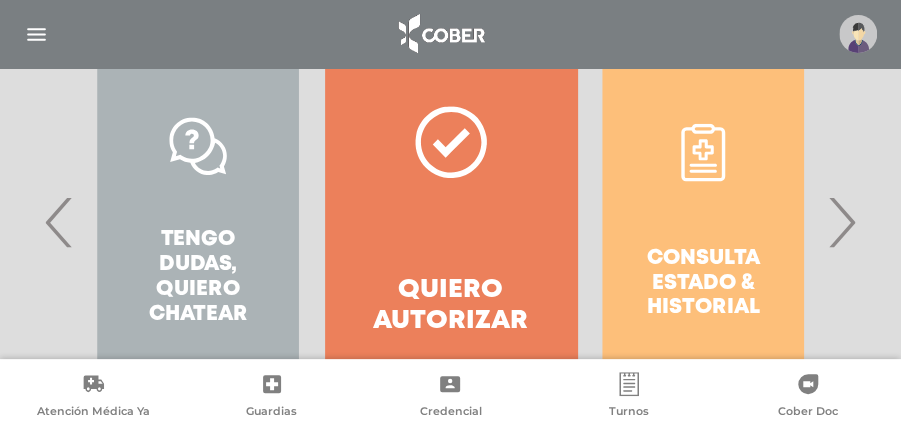 click on "‹" at bounding box center [59, 222] 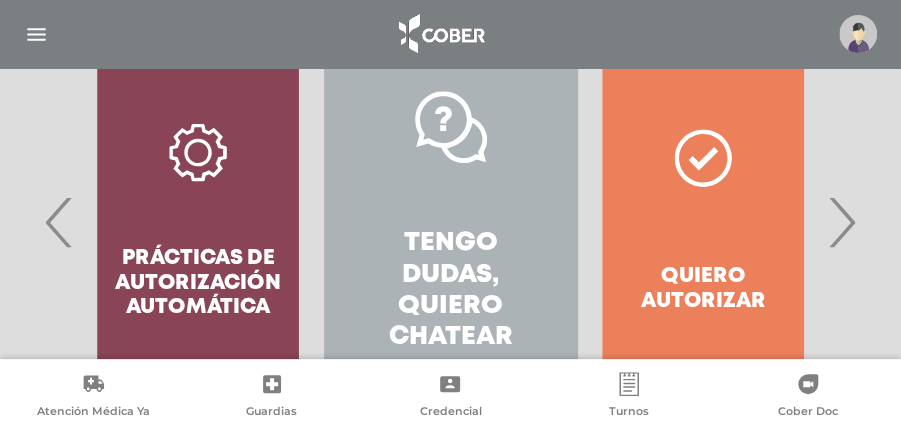 click on "‹" at bounding box center [59, 222] 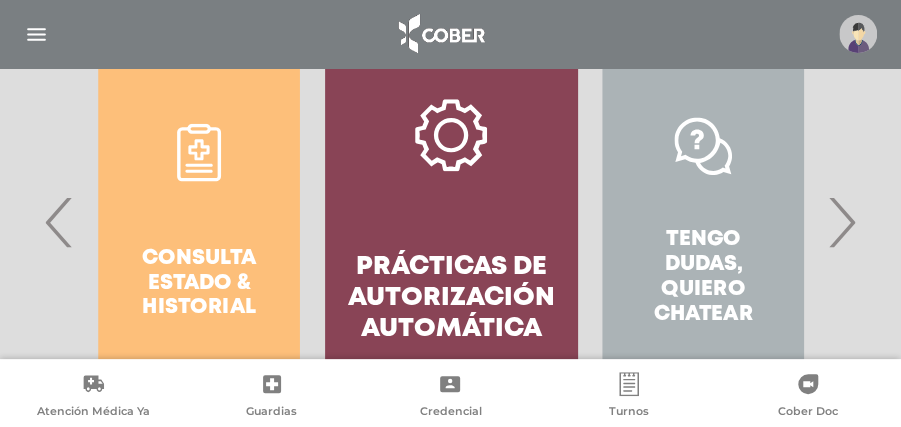 click on "‹" at bounding box center (59, 222) 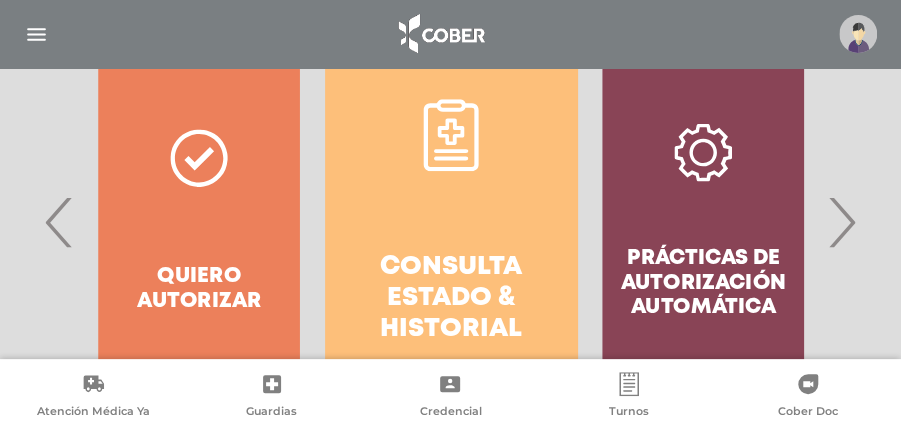 click on "‹" at bounding box center (59, 222) 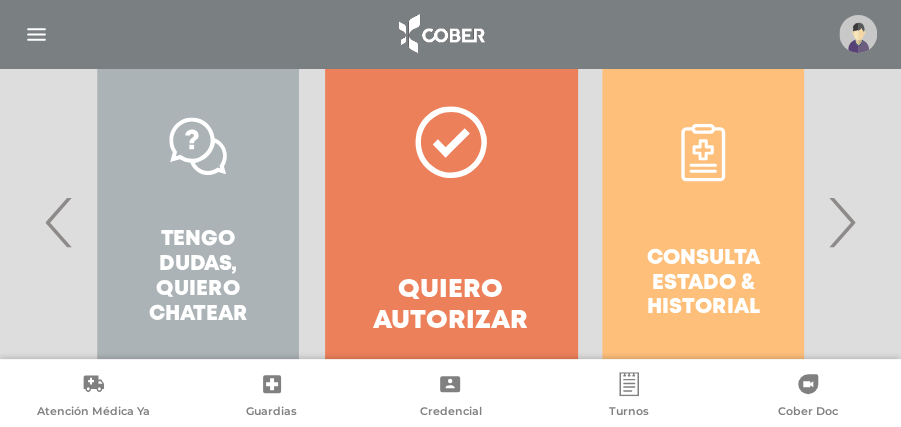 click on "›" at bounding box center (841, 222) 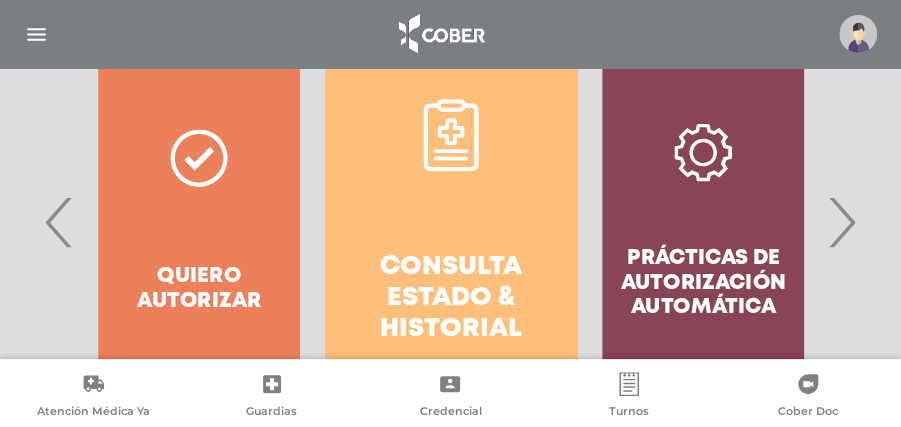 click on "›" at bounding box center [841, 222] 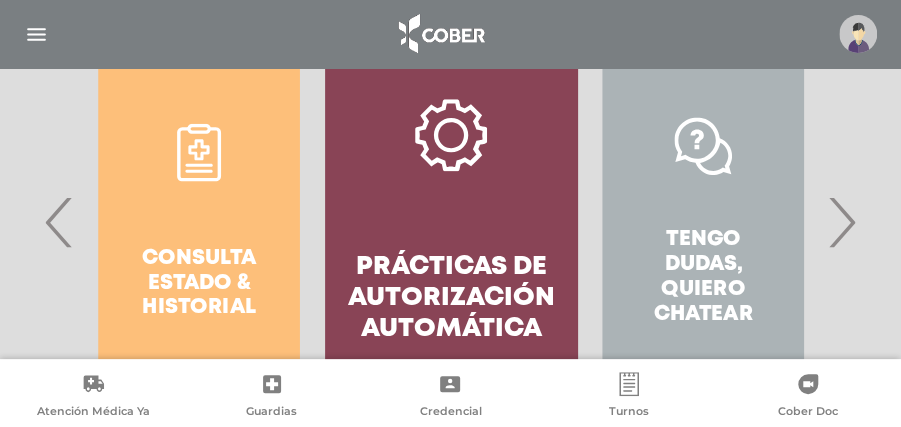 click on "›" at bounding box center [841, 222] 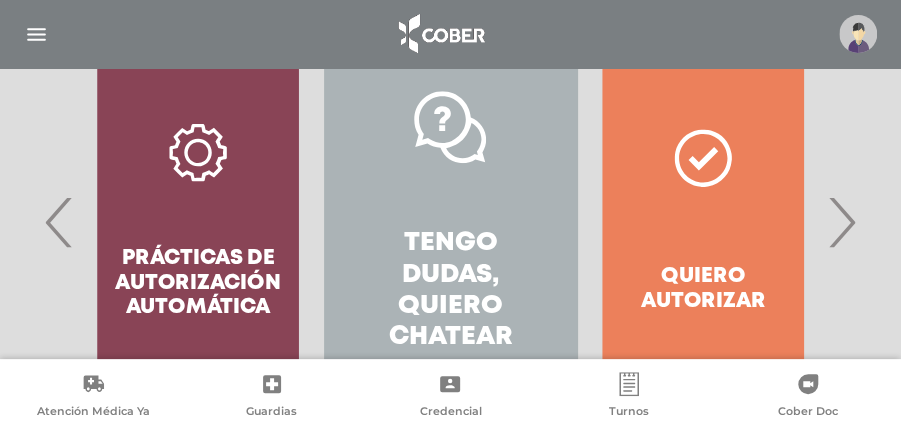 click on "›" at bounding box center (841, 222) 